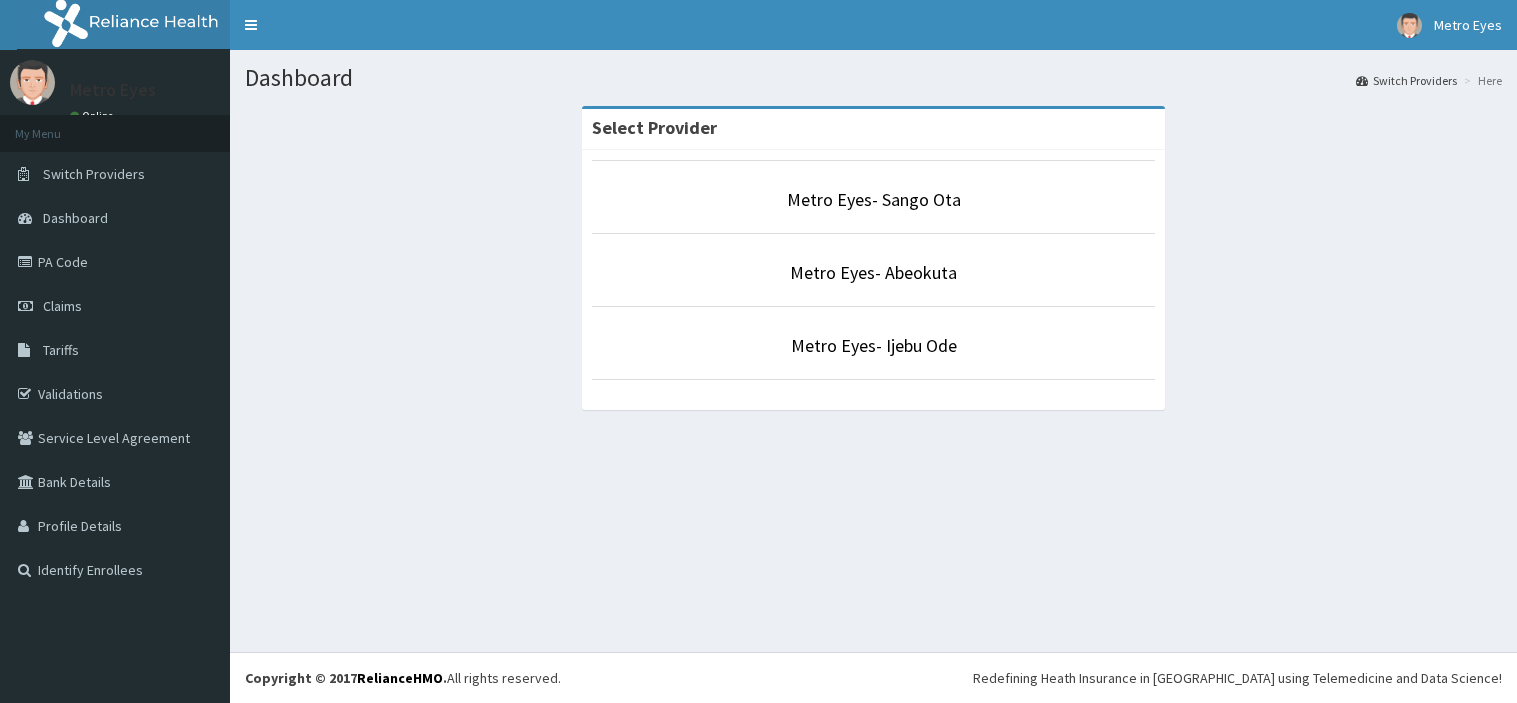 scroll, scrollTop: 0, scrollLeft: 0, axis: both 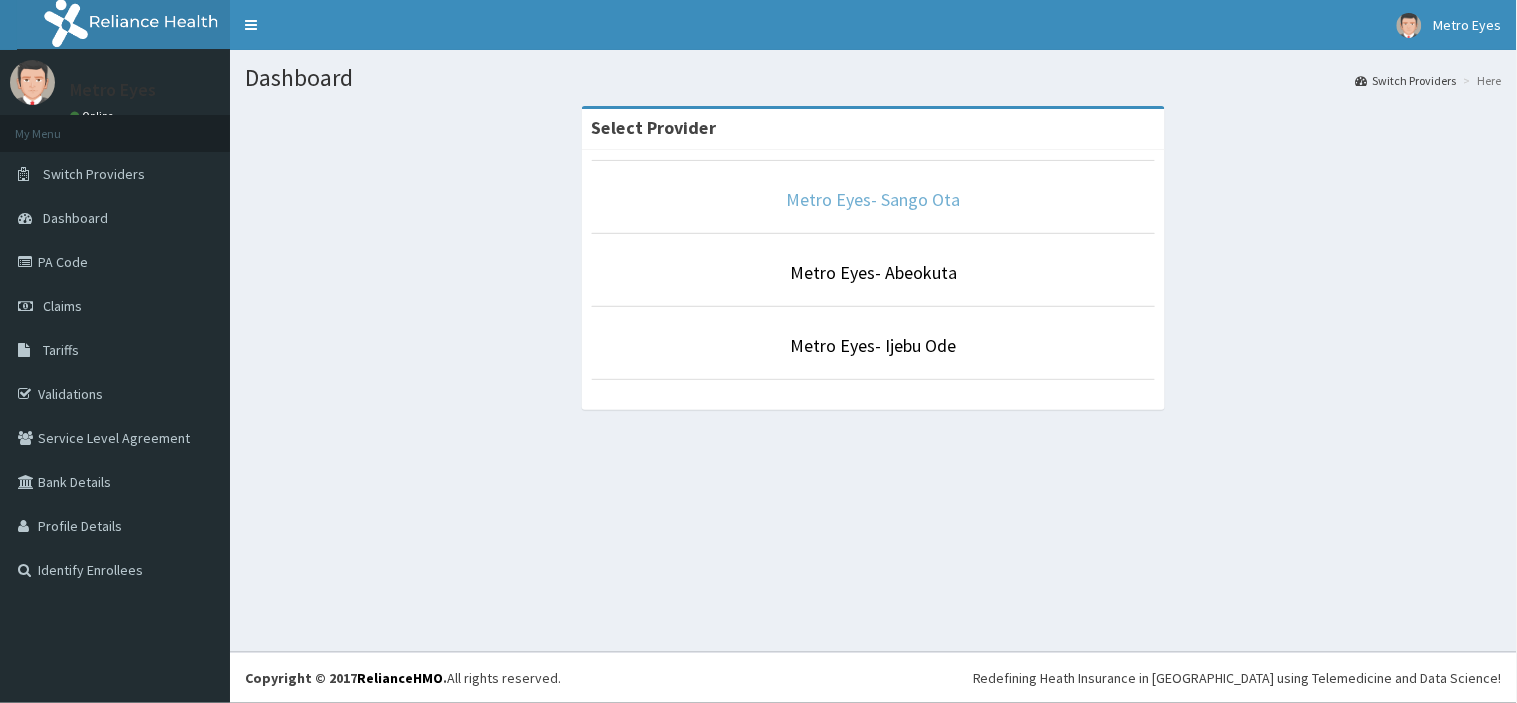 click on "Metro Eyes- Sango Ota" at bounding box center [874, 199] 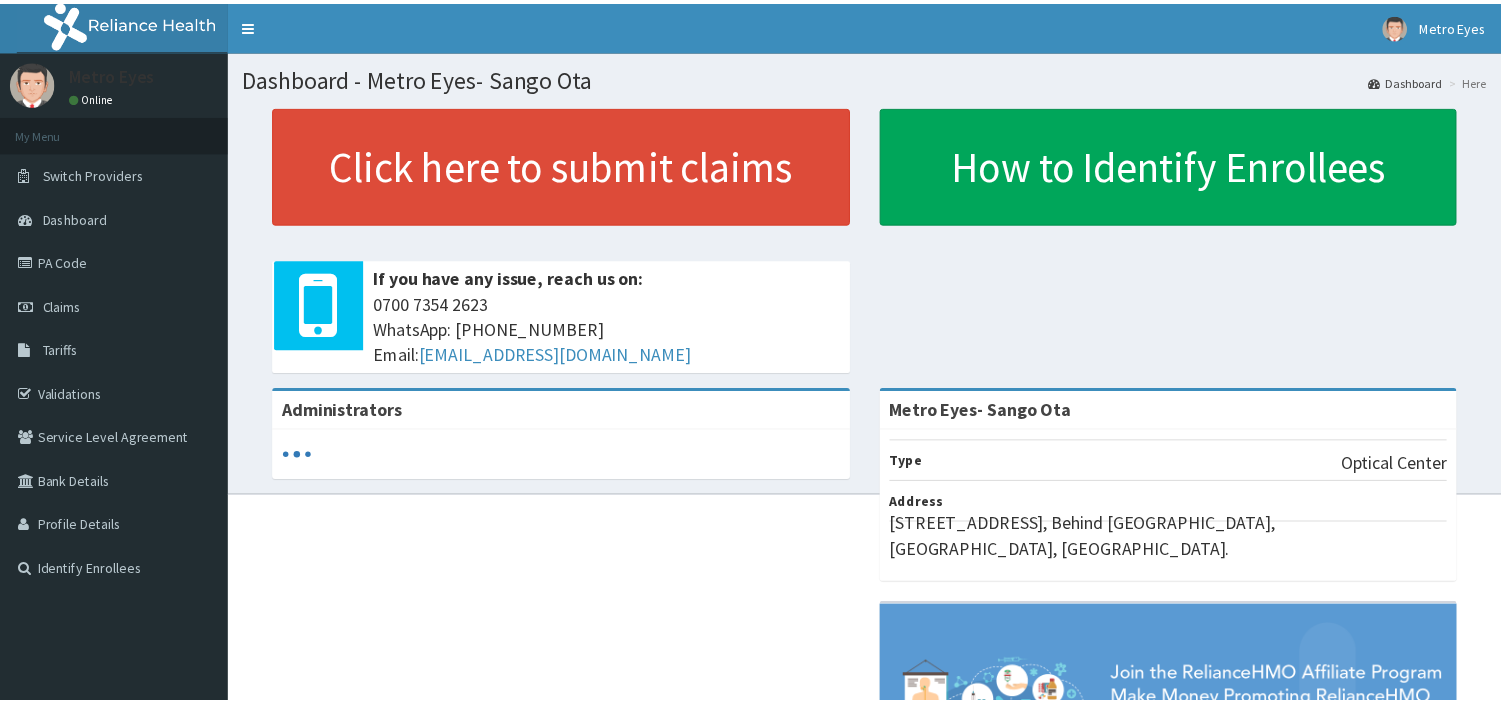 scroll, scrollTop: 0, scrollLeft: 0, axis: both 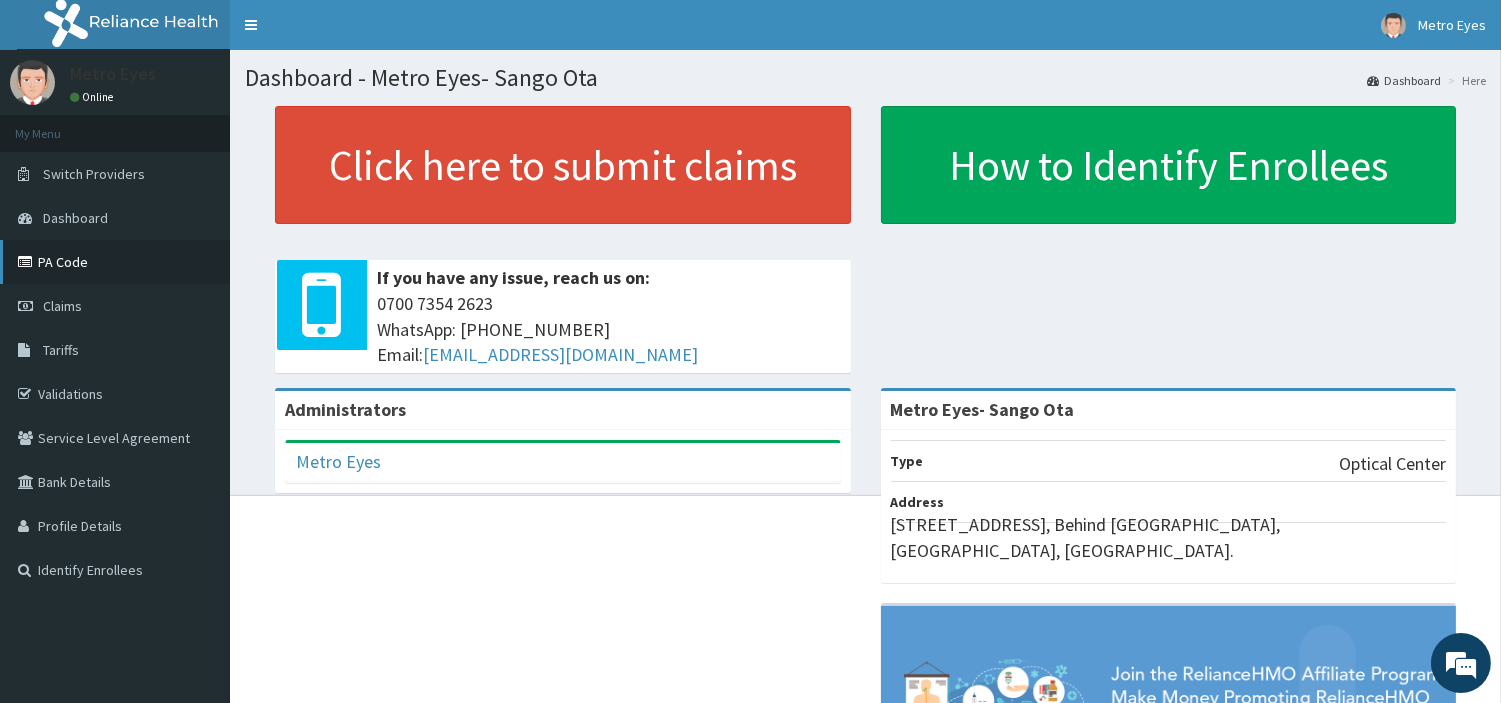 click on "PA Code" at bounding box center [115, 262] 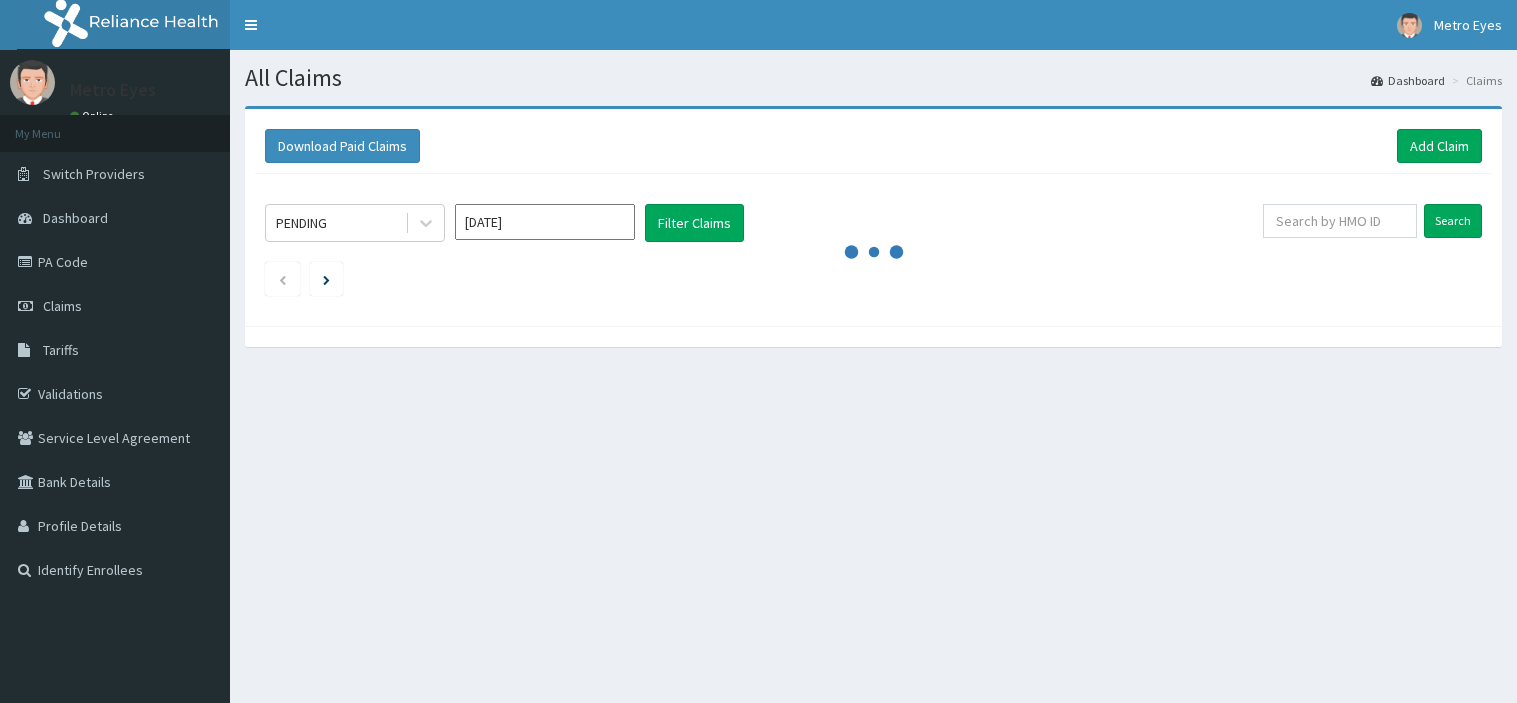 scroll, scrollTop: 0, scrollLeft: 0, axis: both 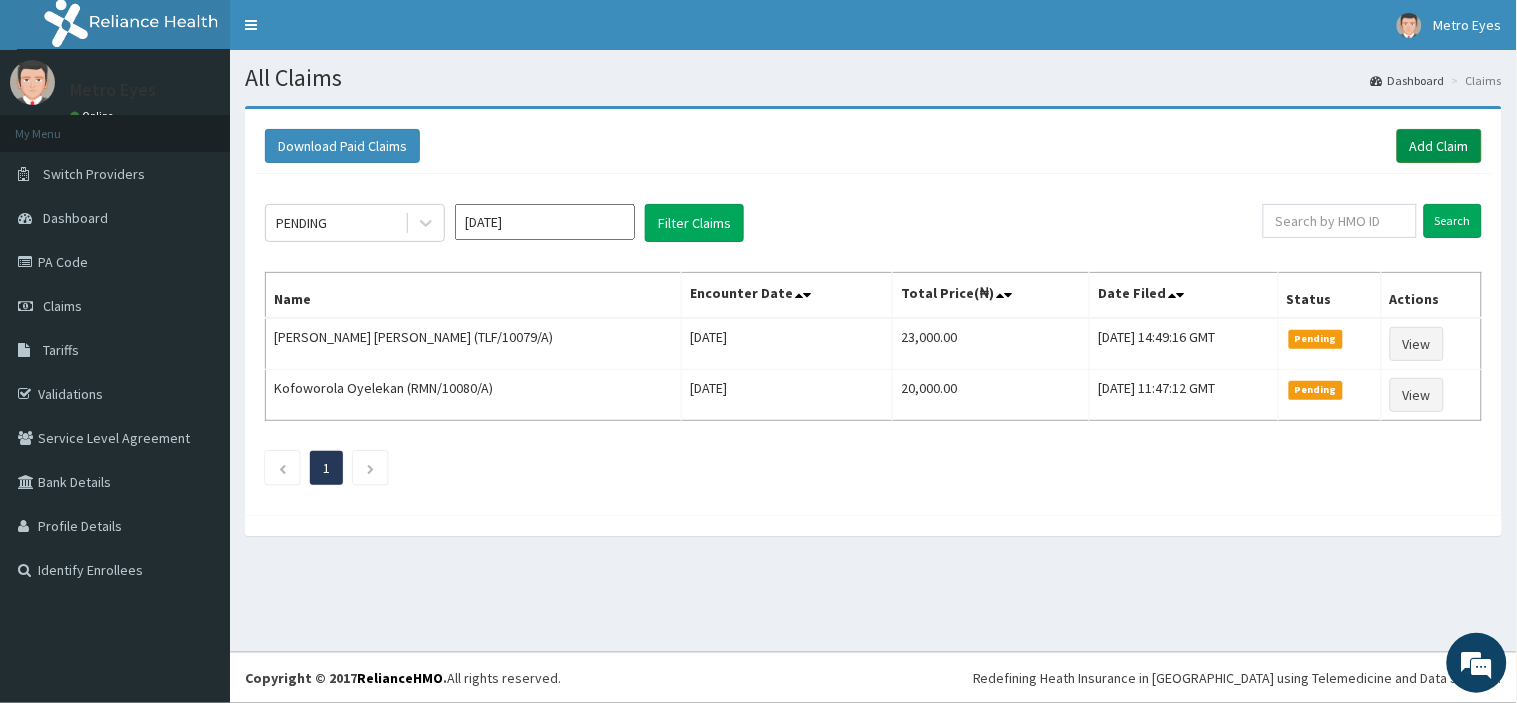 click on "Add Claim" at bounding box center (1439, 146) 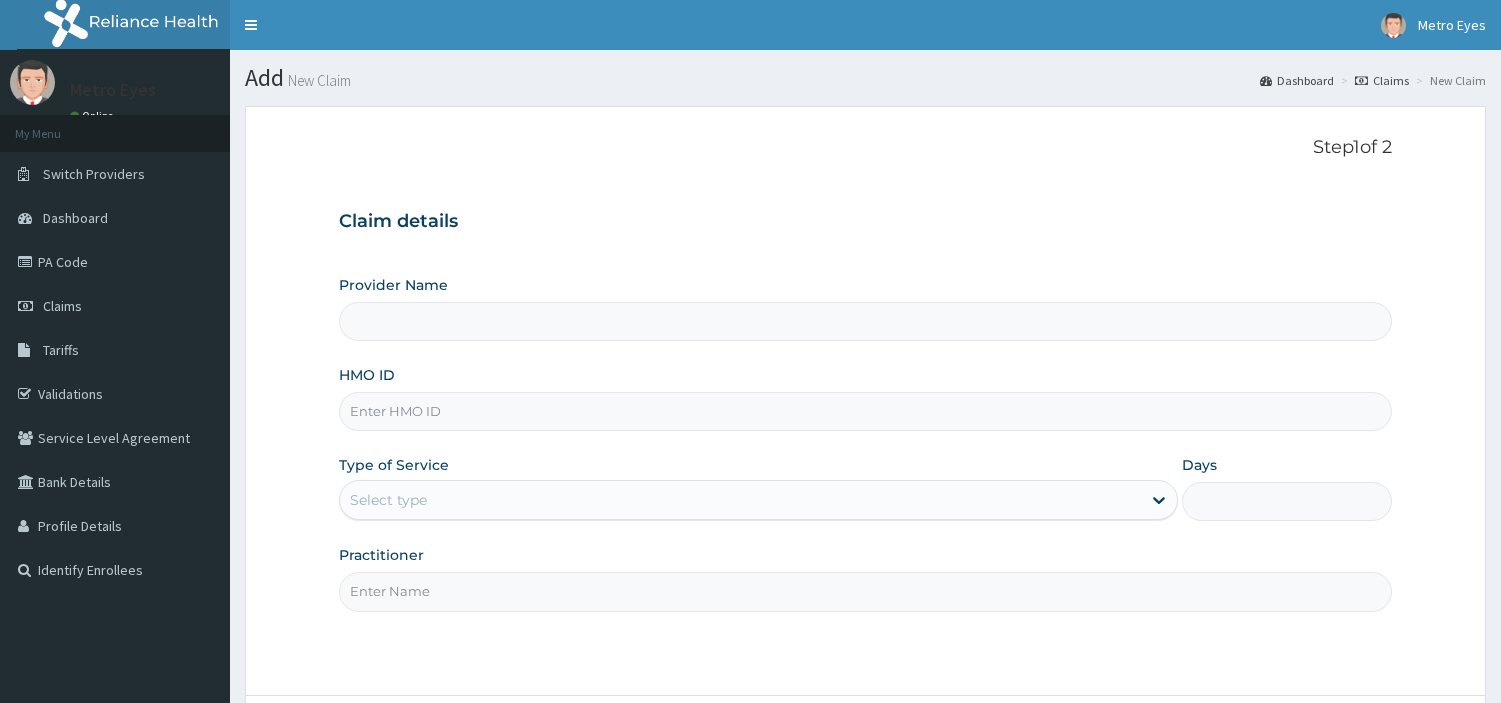 scroll, scrollTop: 0, scrollLeft: 0, axis: both 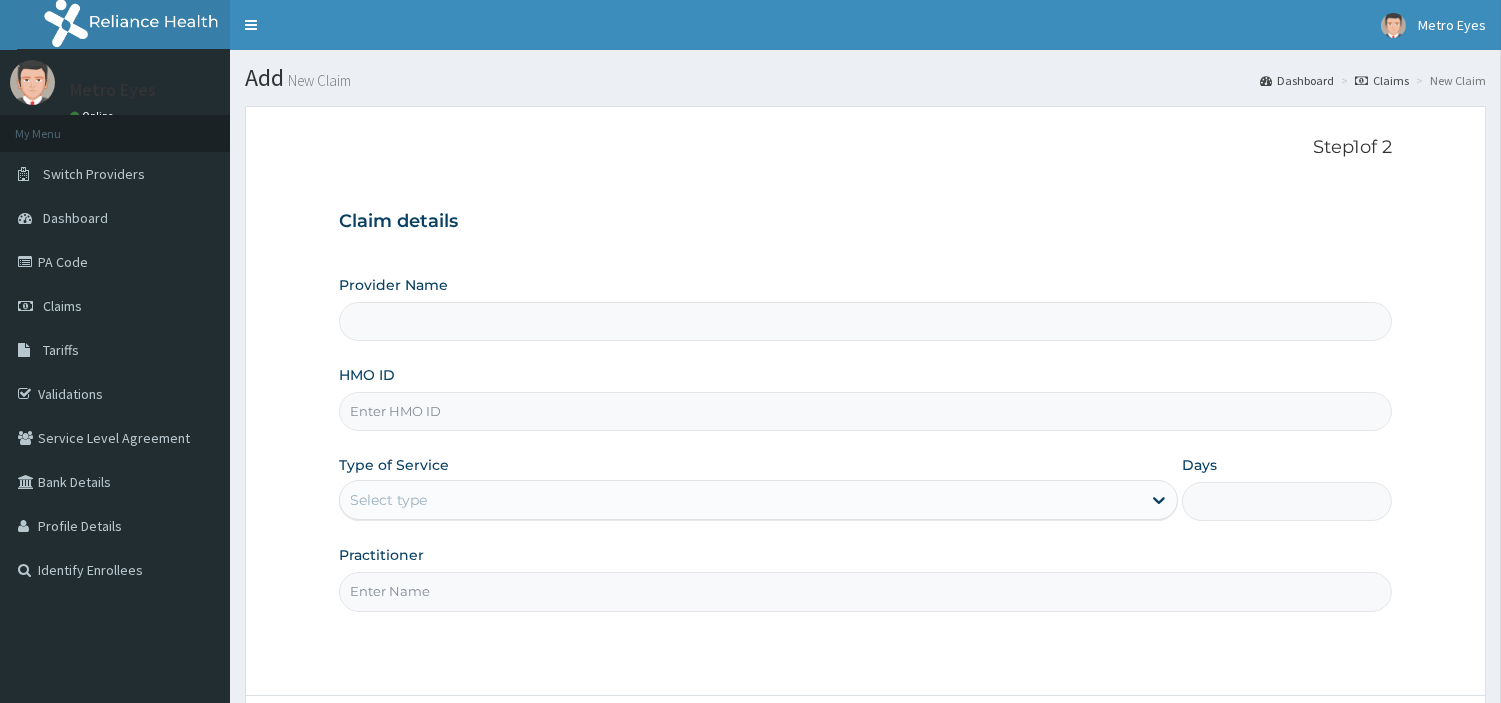 click on "HMO ID" at bounding box center (865, 411) 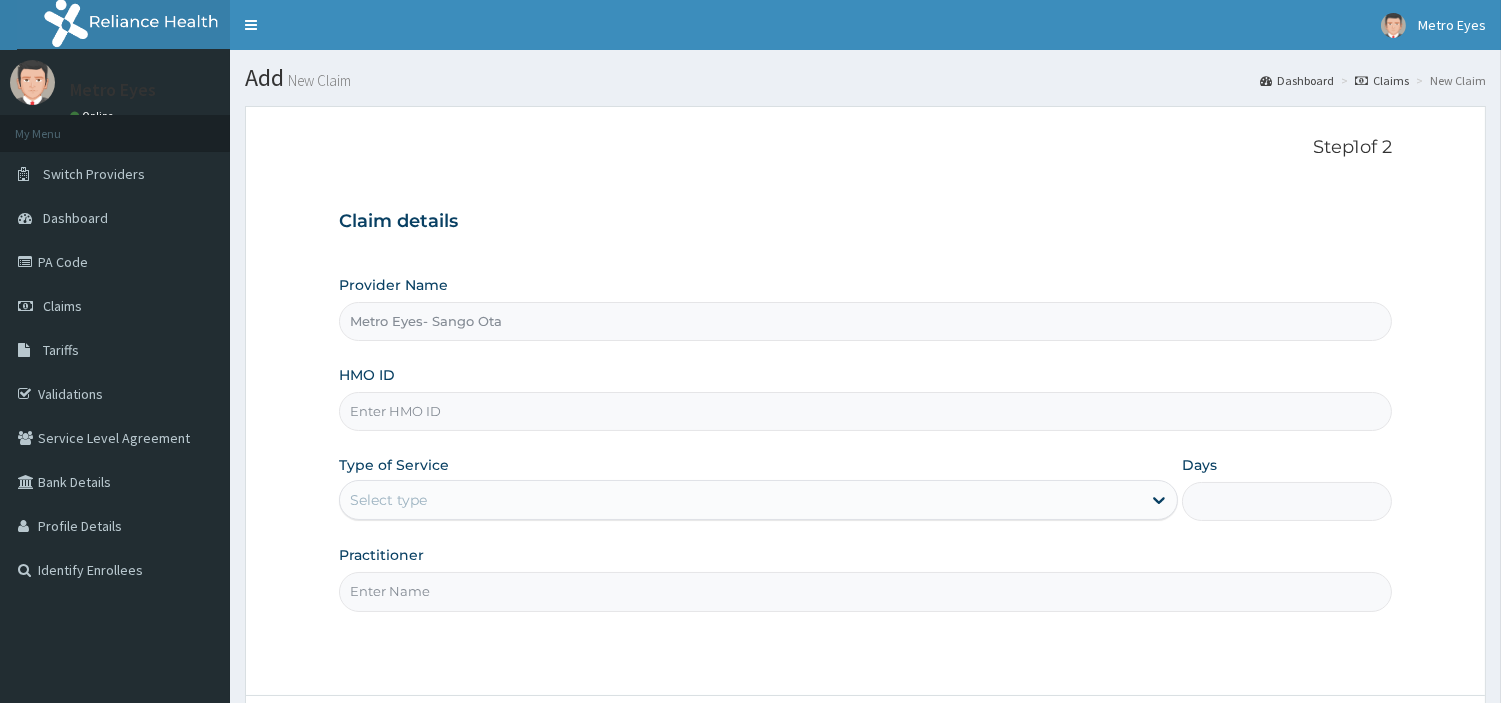 type on "Metro Eyes- Sango Ota" 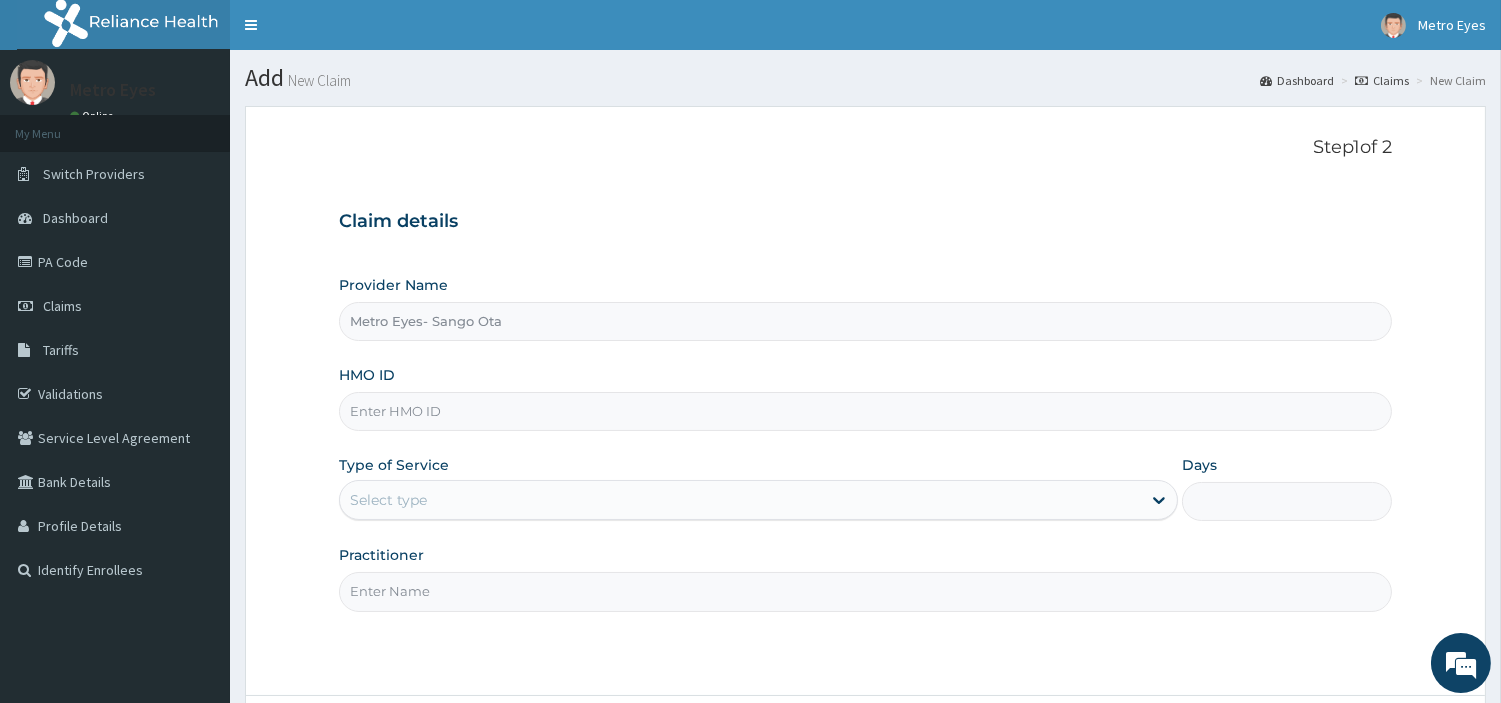 paste on "PEX/10012/A" 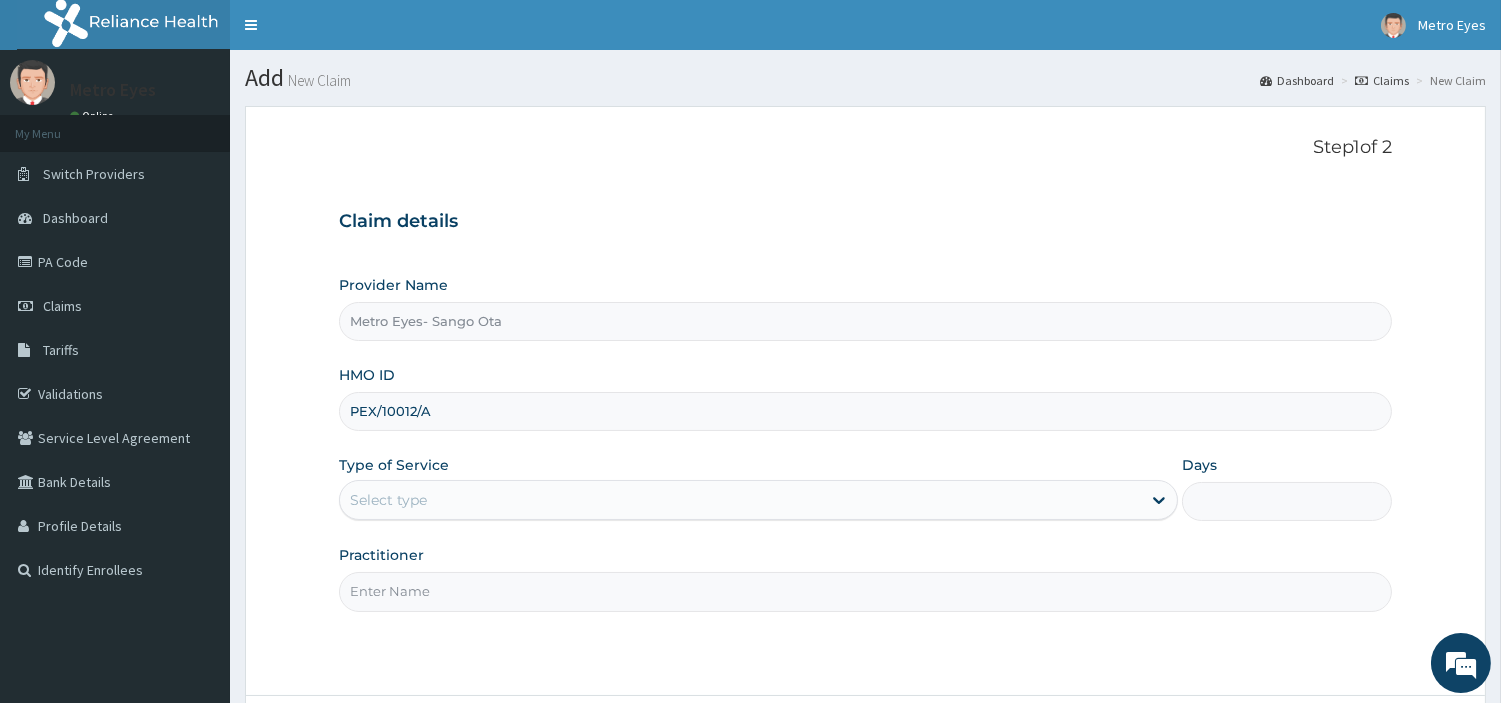 type on "PEX/10012/A" 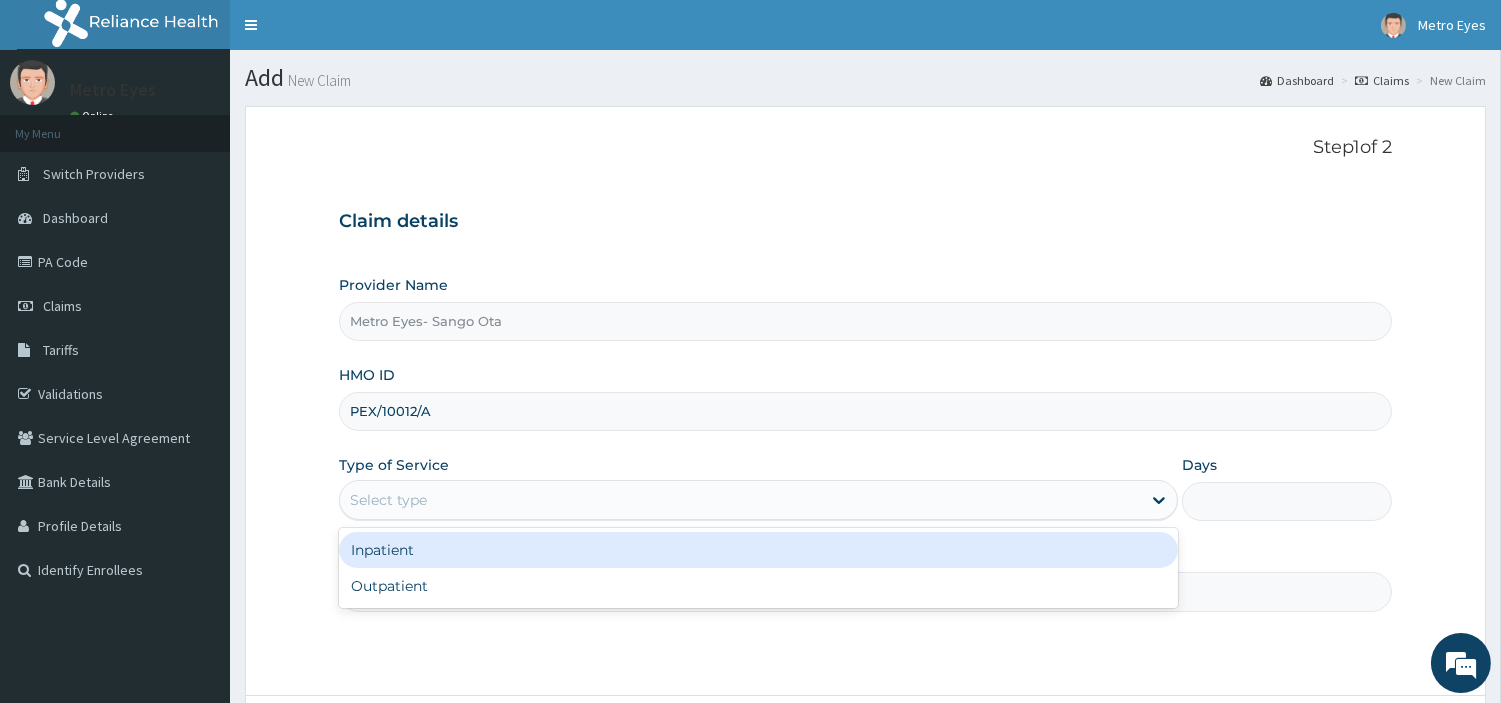 click on "Select type" at bounding box center (740, 500) 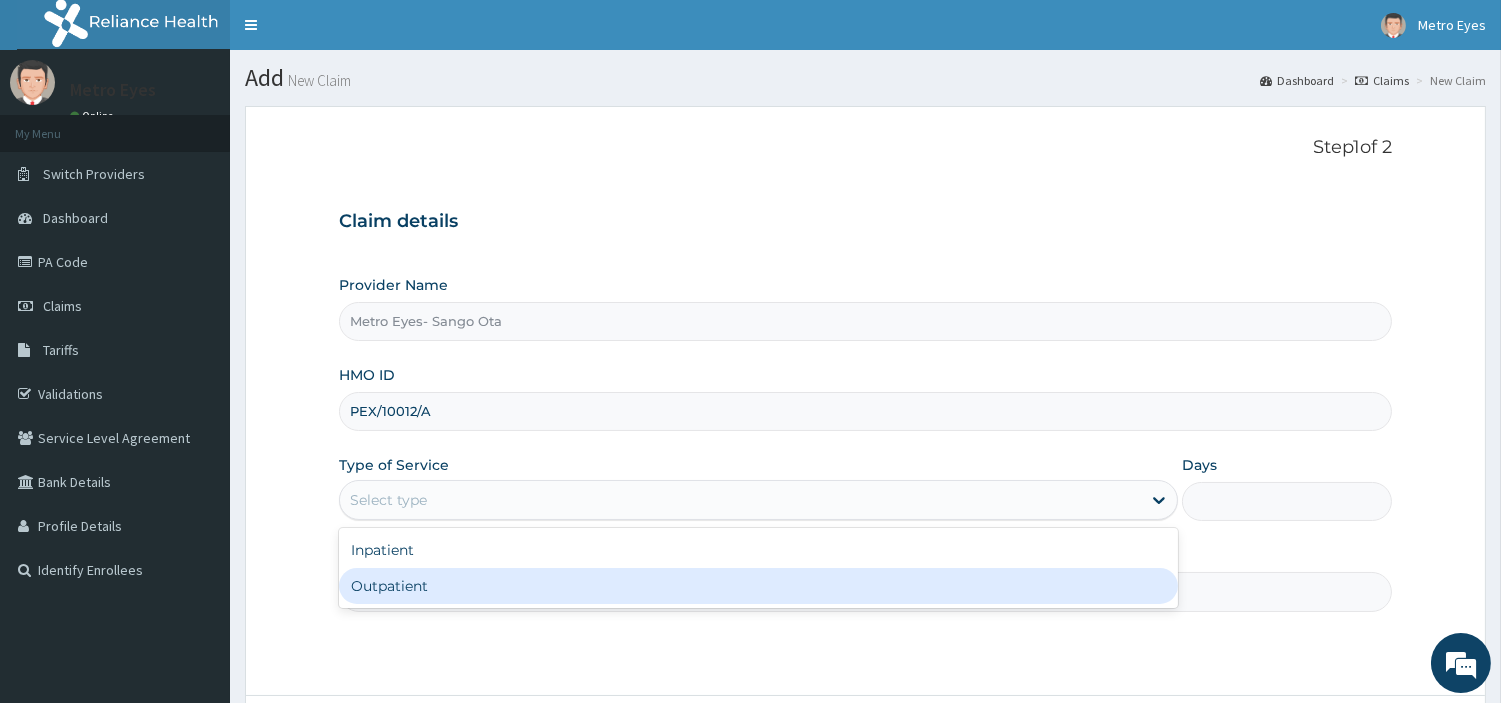 click on "Outpatient" at bounding box center (758, 586) 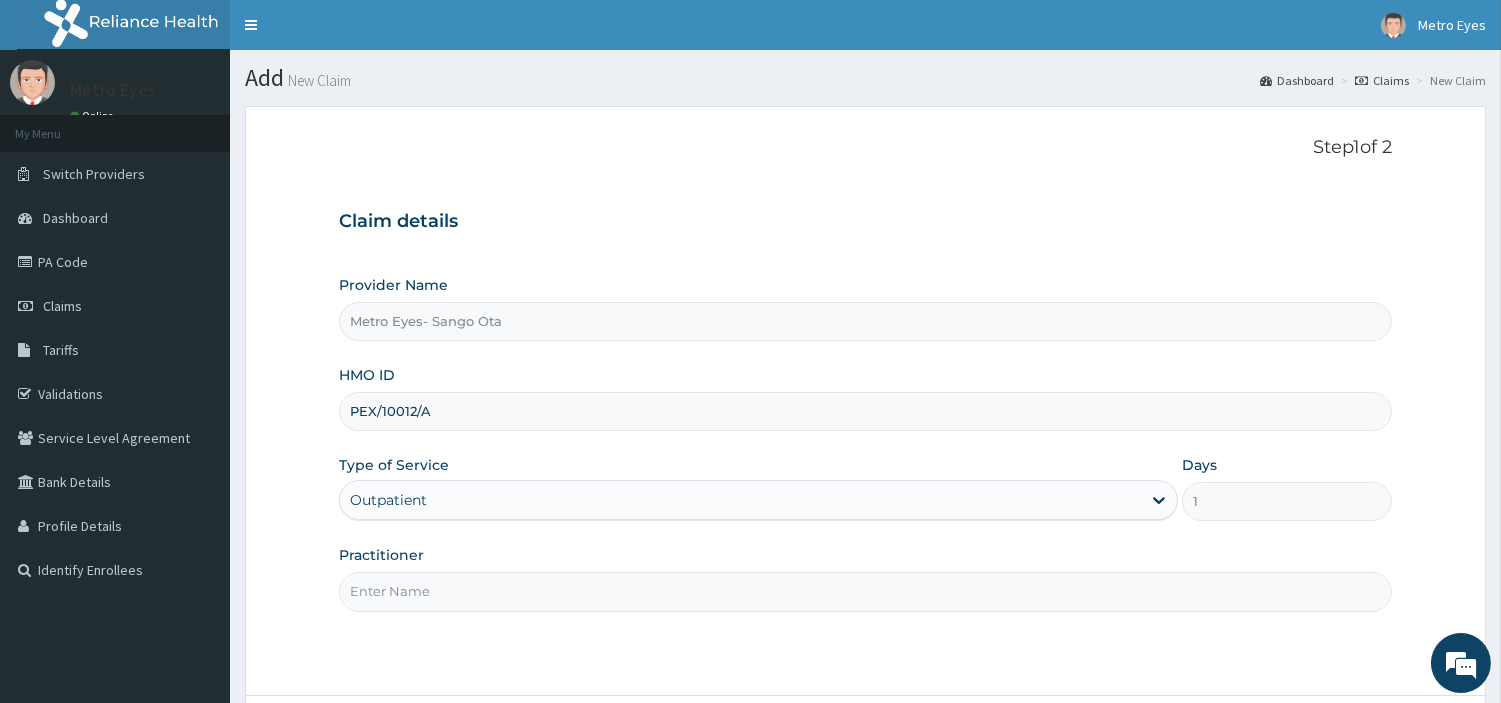 click on "Practitioner" at bounding box center (865, 591) 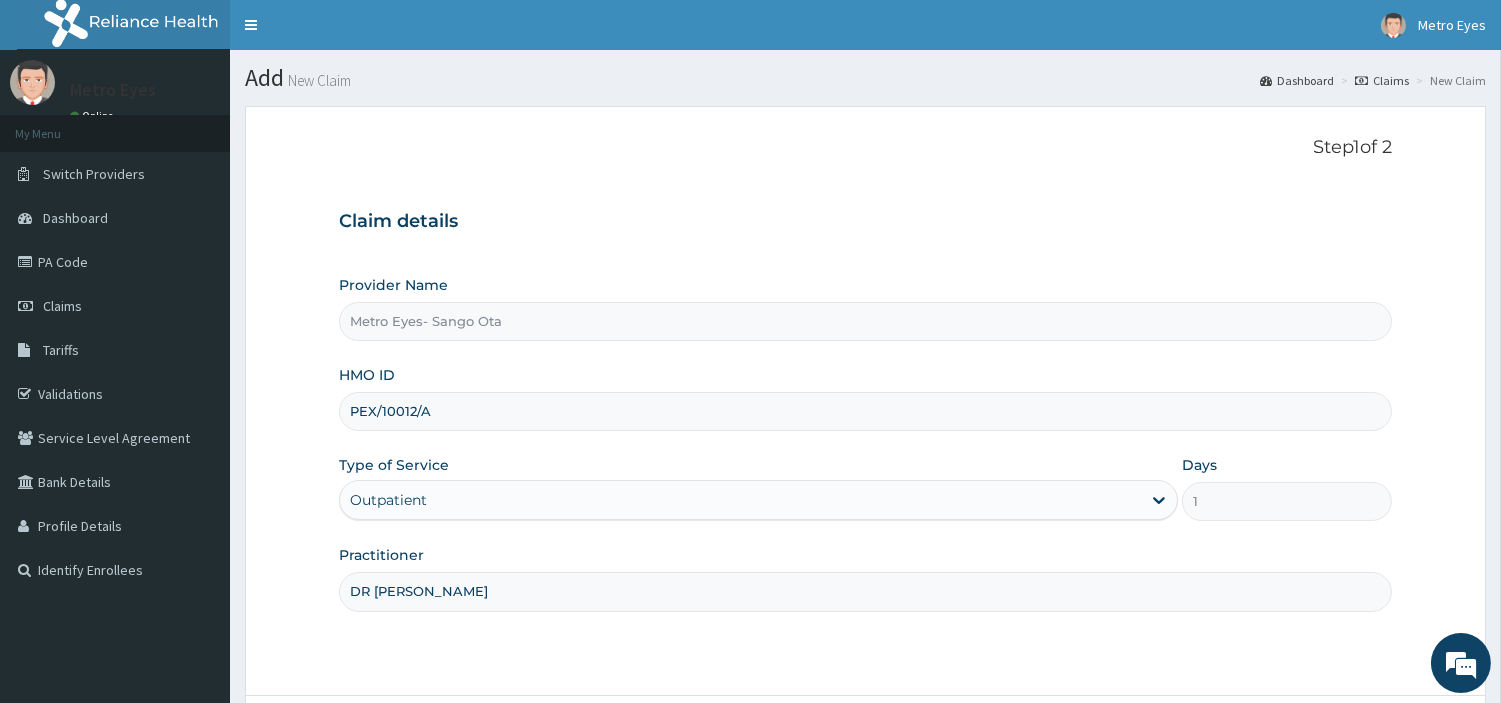 scroll, scrollTop: 0, scrollLeft: 0, axis: both 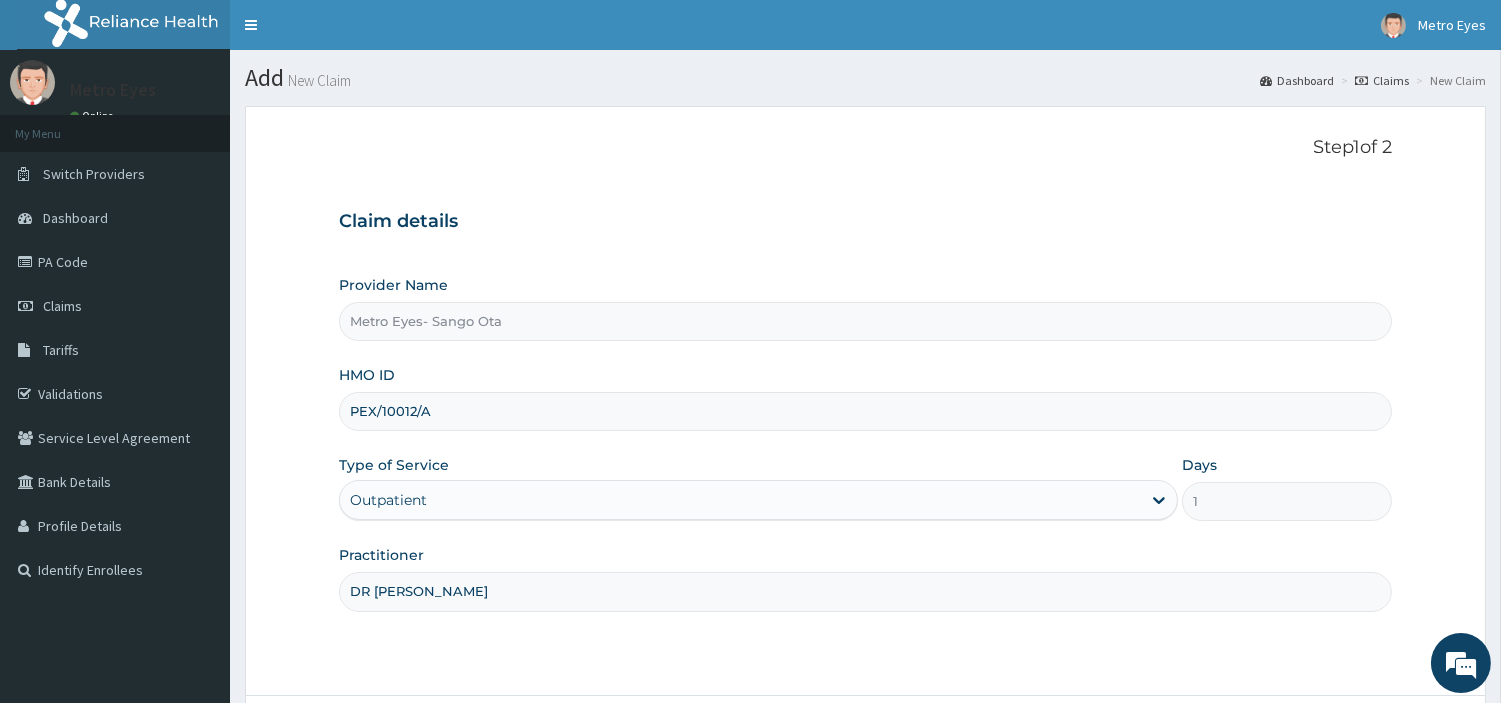 type on "DR PRECIOUS" 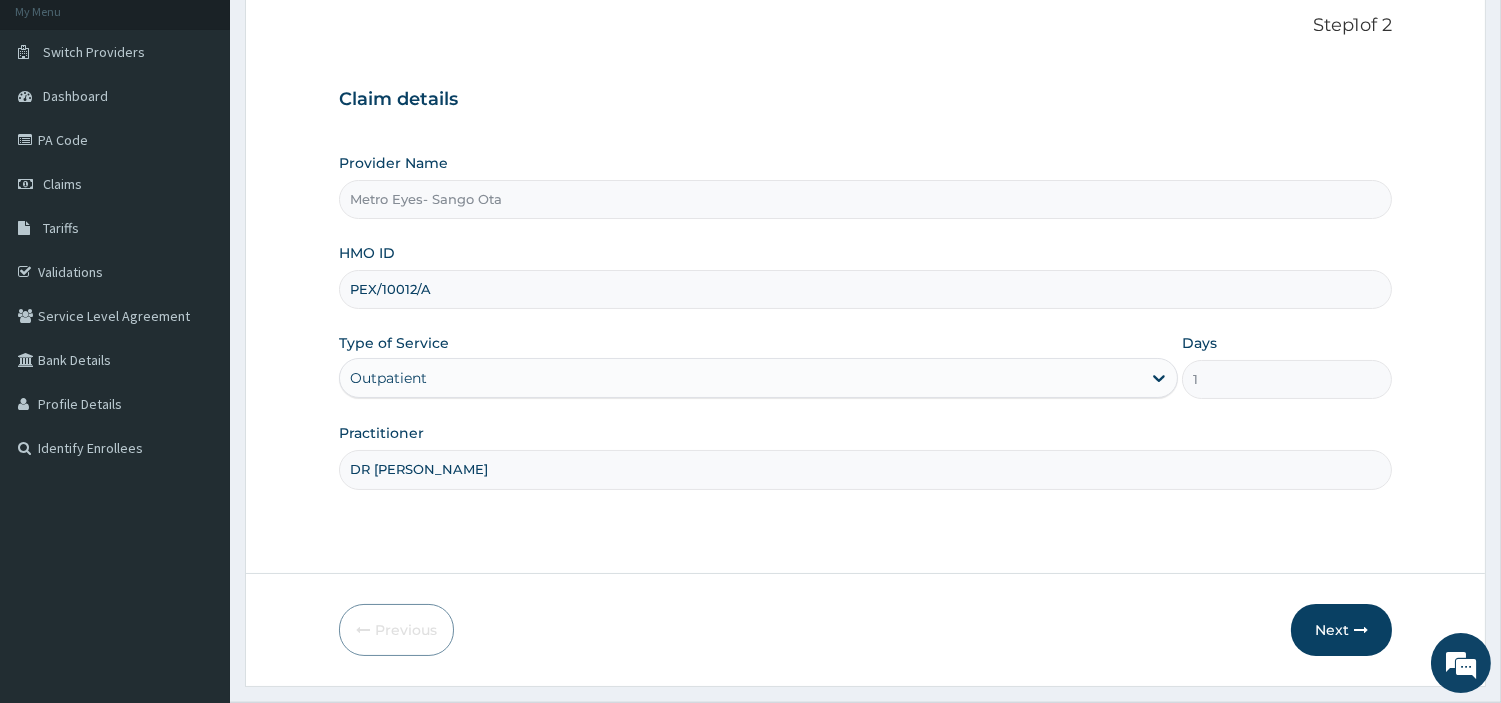 scroll, scrollTop: 172, scrollLeft: 0, axis: vertical 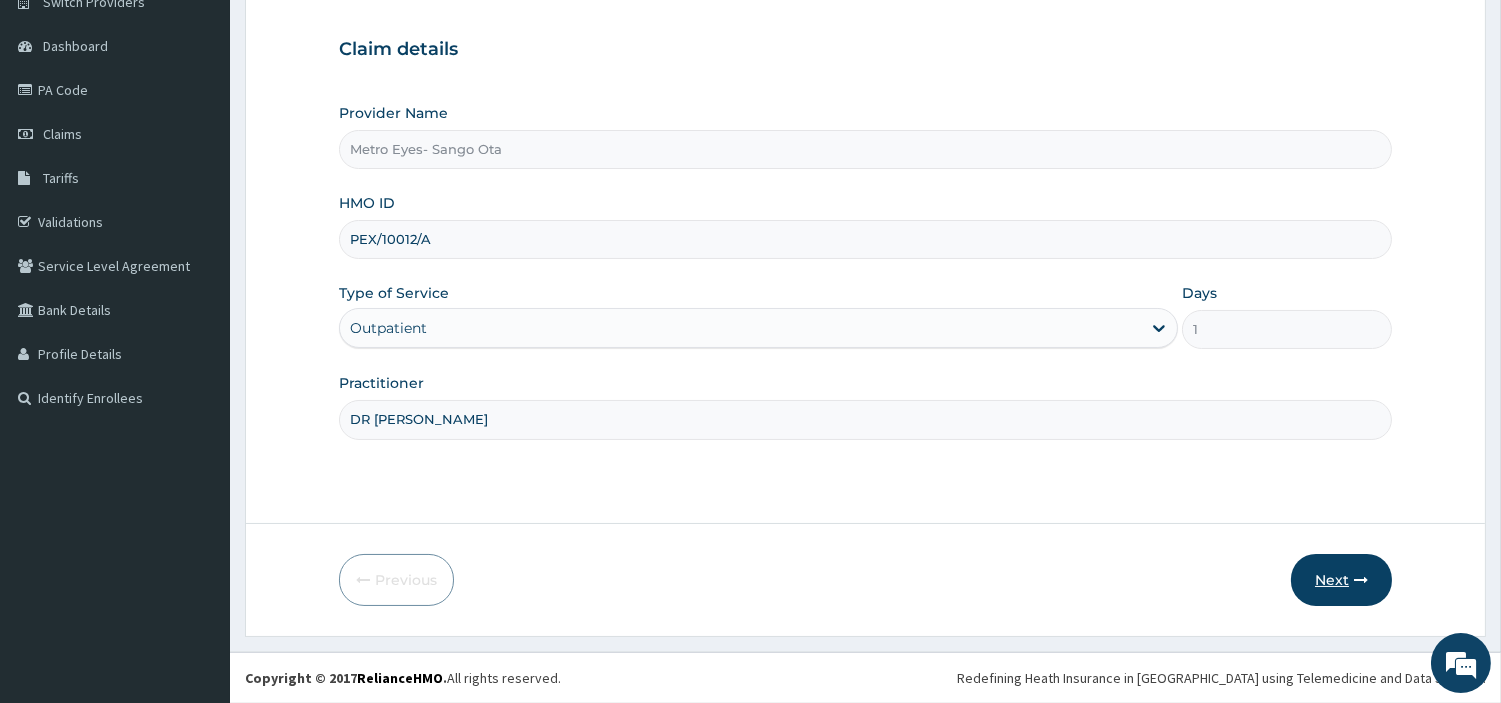 click on "Next" at bounding box center [1341, 580] 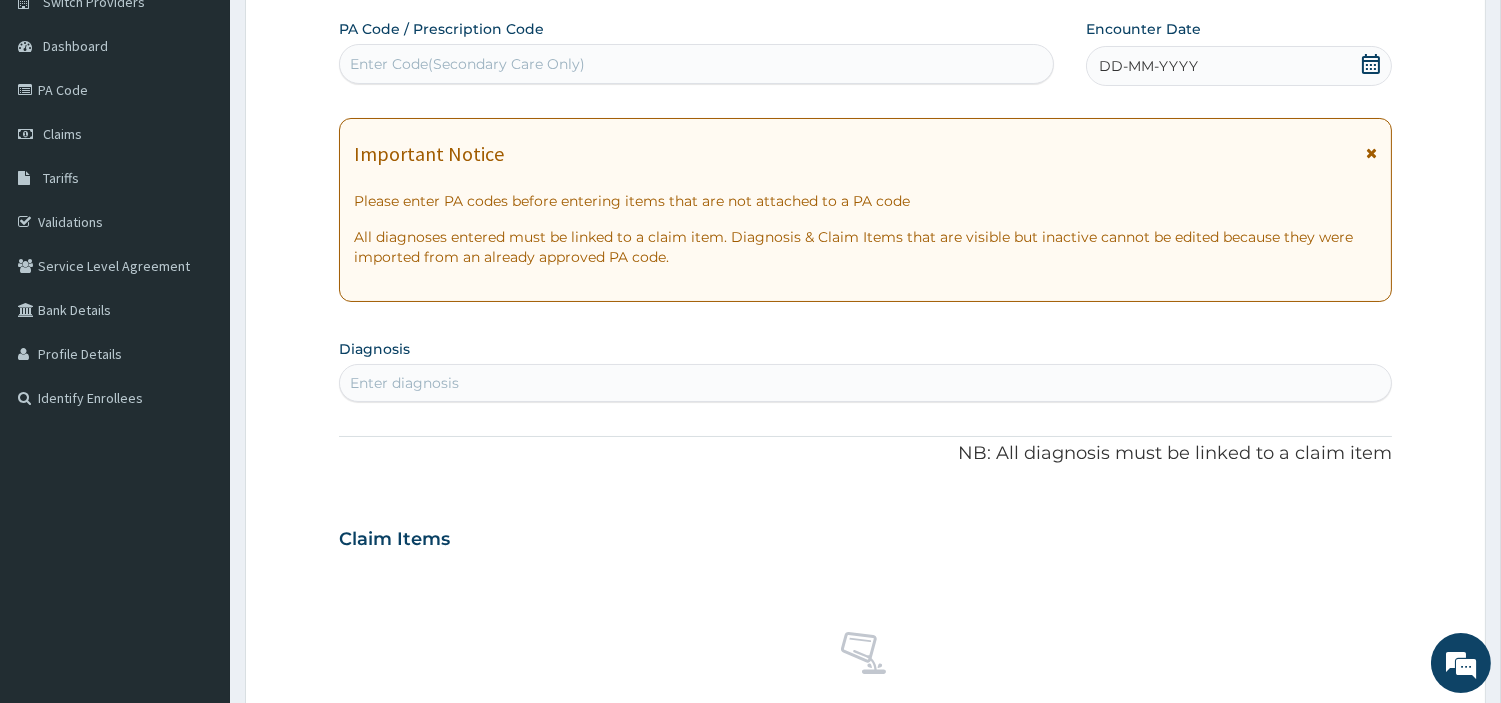 click on "Enter Code(Secondary Care Only)" at bounding box center (696, 64) 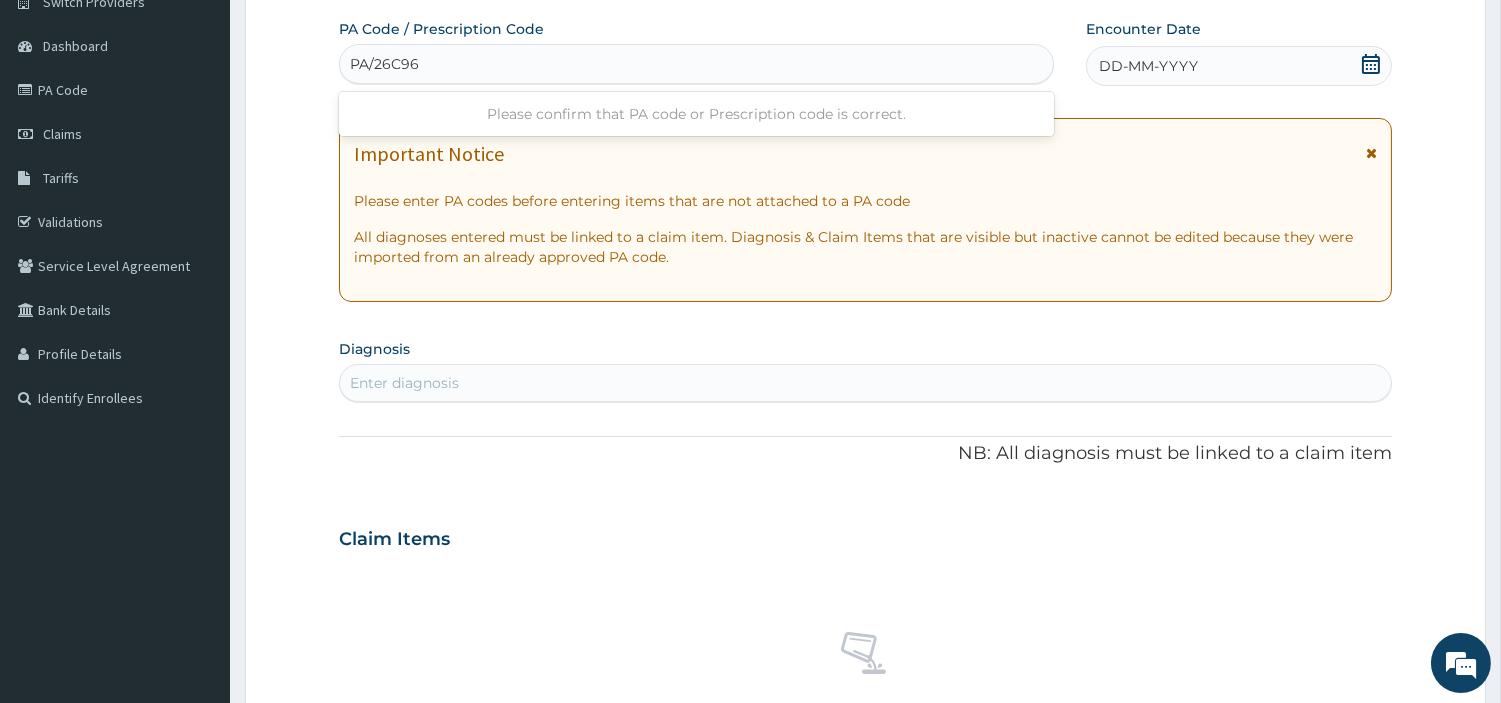 type on "PA/26C96D" 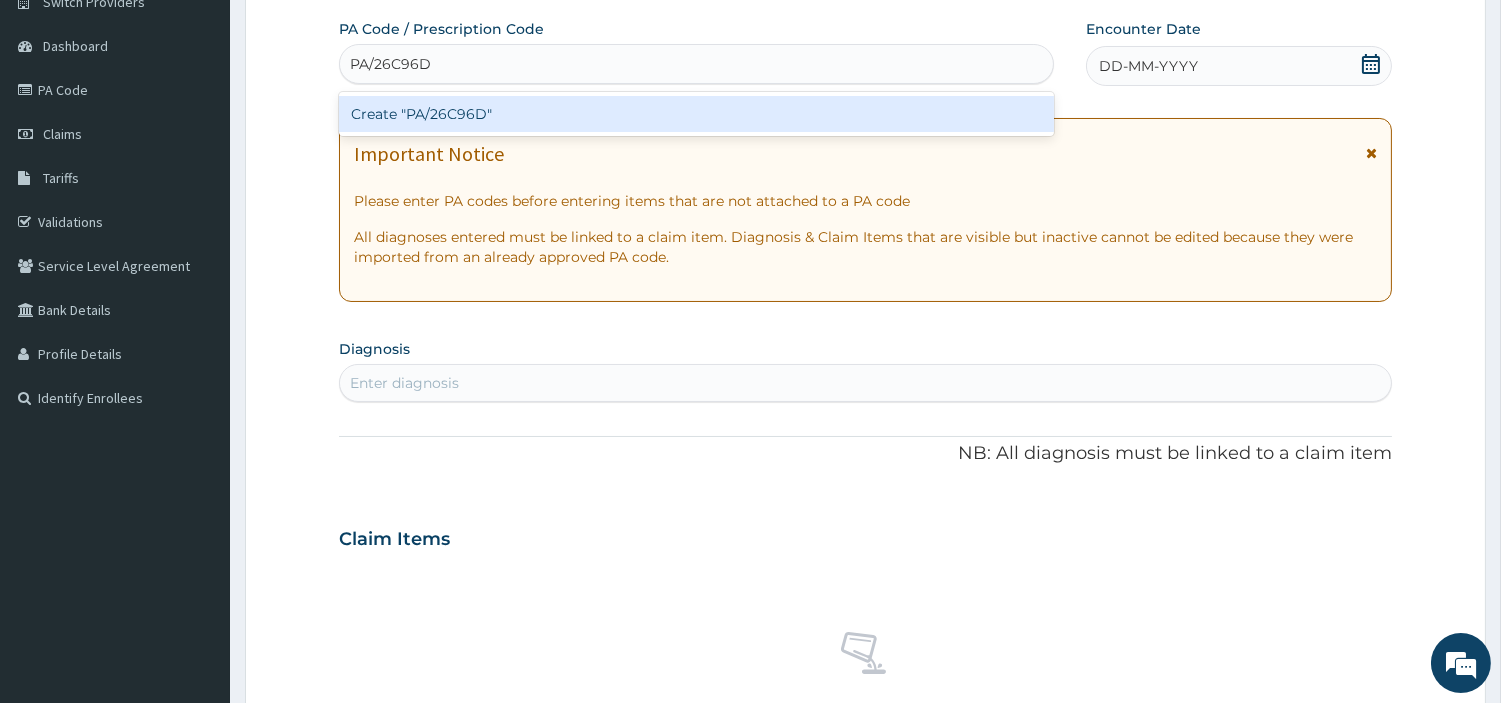 click on "Create "PA/26C96D"" at bounding box center [696, 114] 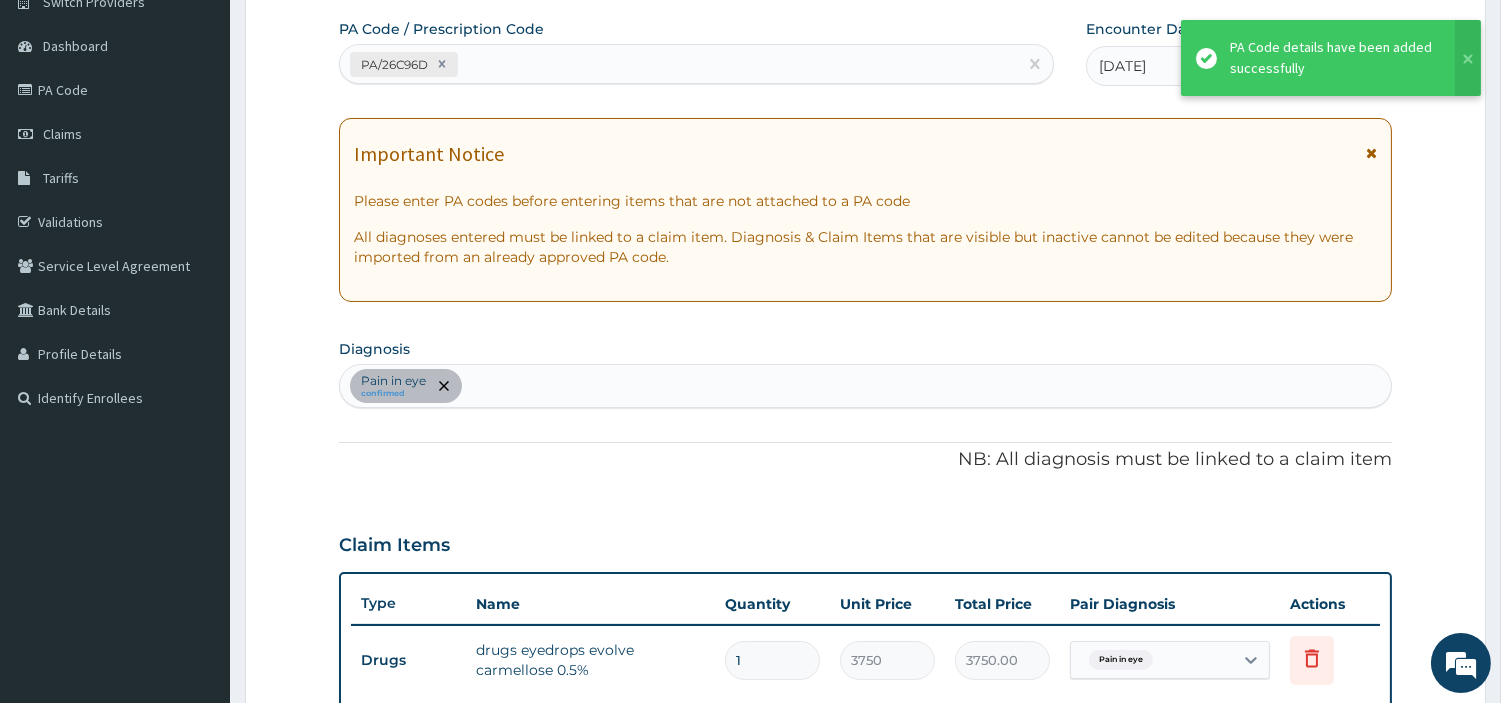 scroll, scrollTop: 757, scrollLeft: 0, axis: vertical 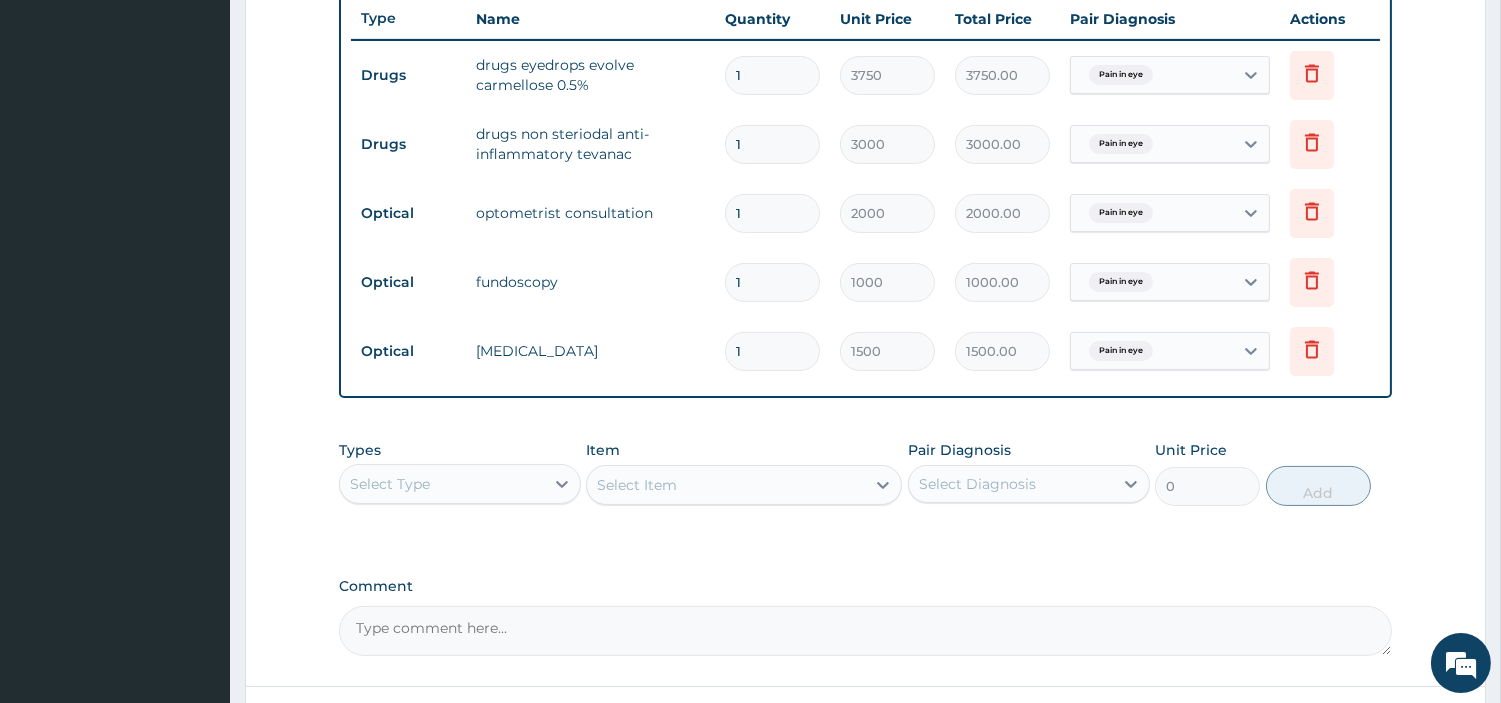 click on "PA Code / Prescription Code PA/26C96D Encounter Date 10-07-2025 Important Notice Please enter PA codes before entering items that are not attached to a PA code   All diagnoses entered must be linked to a claim item. Diagnosis & Claim Items that are visible but inactive cannot be edited because they were imported from an already approved PA code. Diagnosis Pain in eye confirmed NB: All diagnosis must be linked to a claim item Claim Items Type Name Quantity Unit Price Total Price Pair Diagnosis Actions Drugs drugs  eyedrops evolve carmellose 0.5% 1 3750 3750.00 Pain in eye Delete Drugs drugs  non steriodal anti-inflammatory tevanac 1 3000 3000.00 Pain in eye Delete Optical optometrist consultation  1 2000 2000.00 Pain in eye Delete Optical fundoscopy 1 1000 1000.00 Pain in eye Delete Optical tonometry 1 1500 1500.00 Pain in eye Delete Types Select Type Item Select Item Pair Diagnosis Select Diagnosis Unit Price 0 Add Comment" at bounding box center (865, 45) 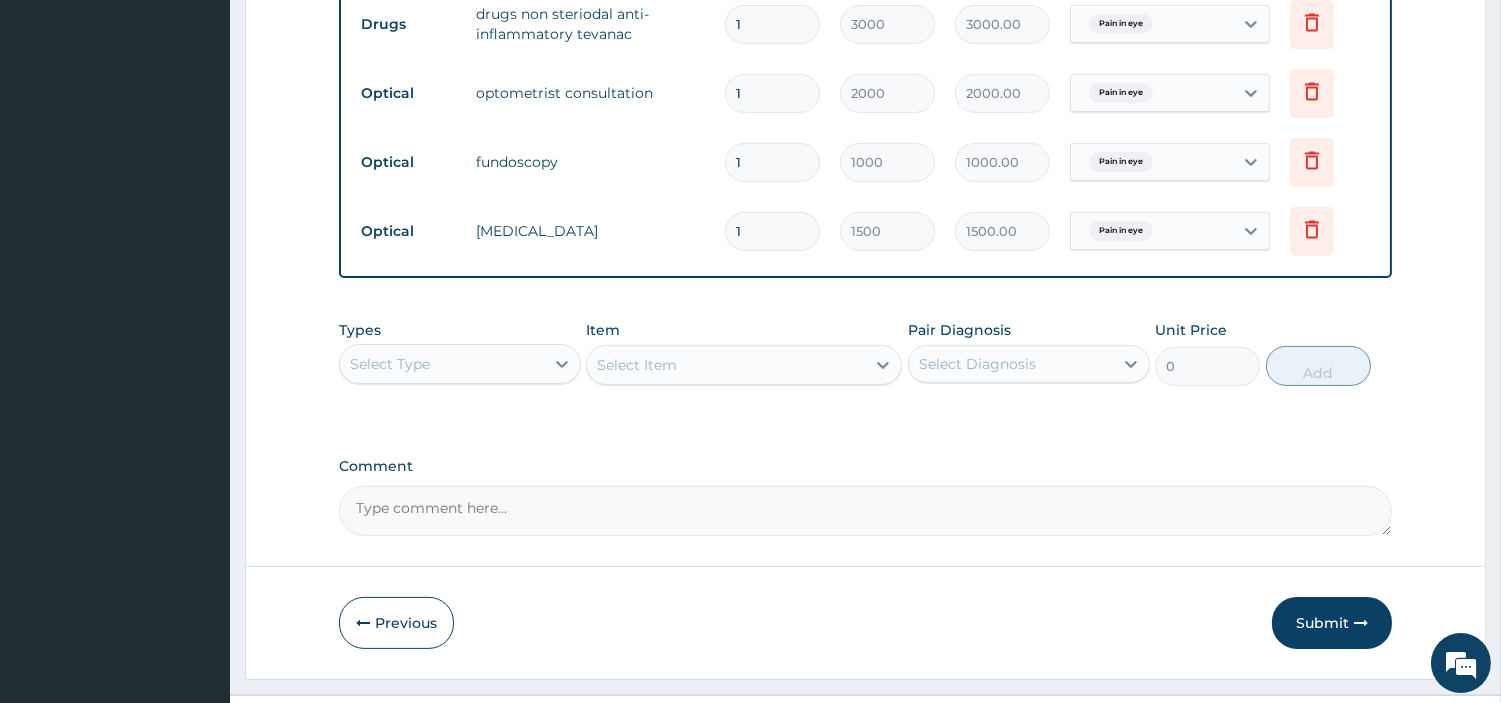 scroll, scrollTop: 920, scrollLeft: 0, axis: vertical 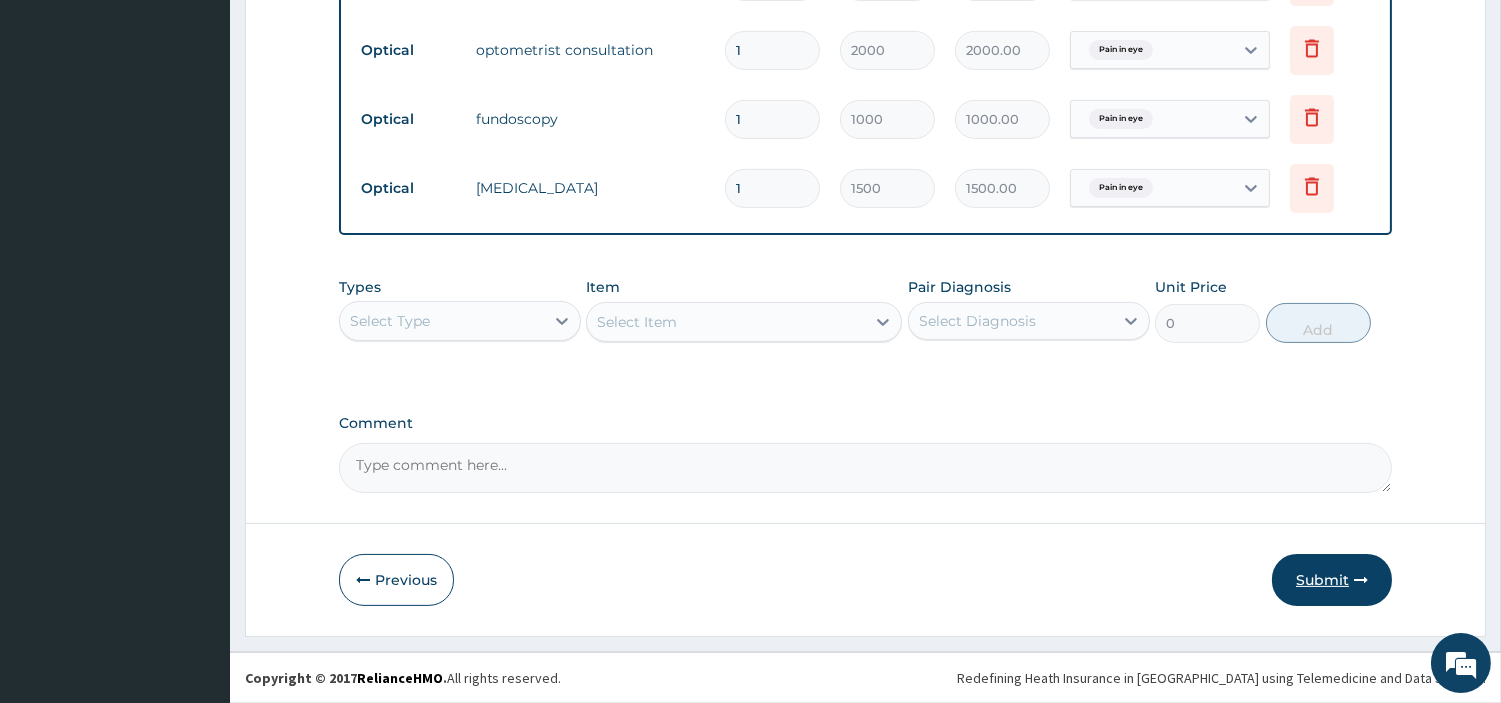 click on "Submit" at bounding box center (1332, 580) 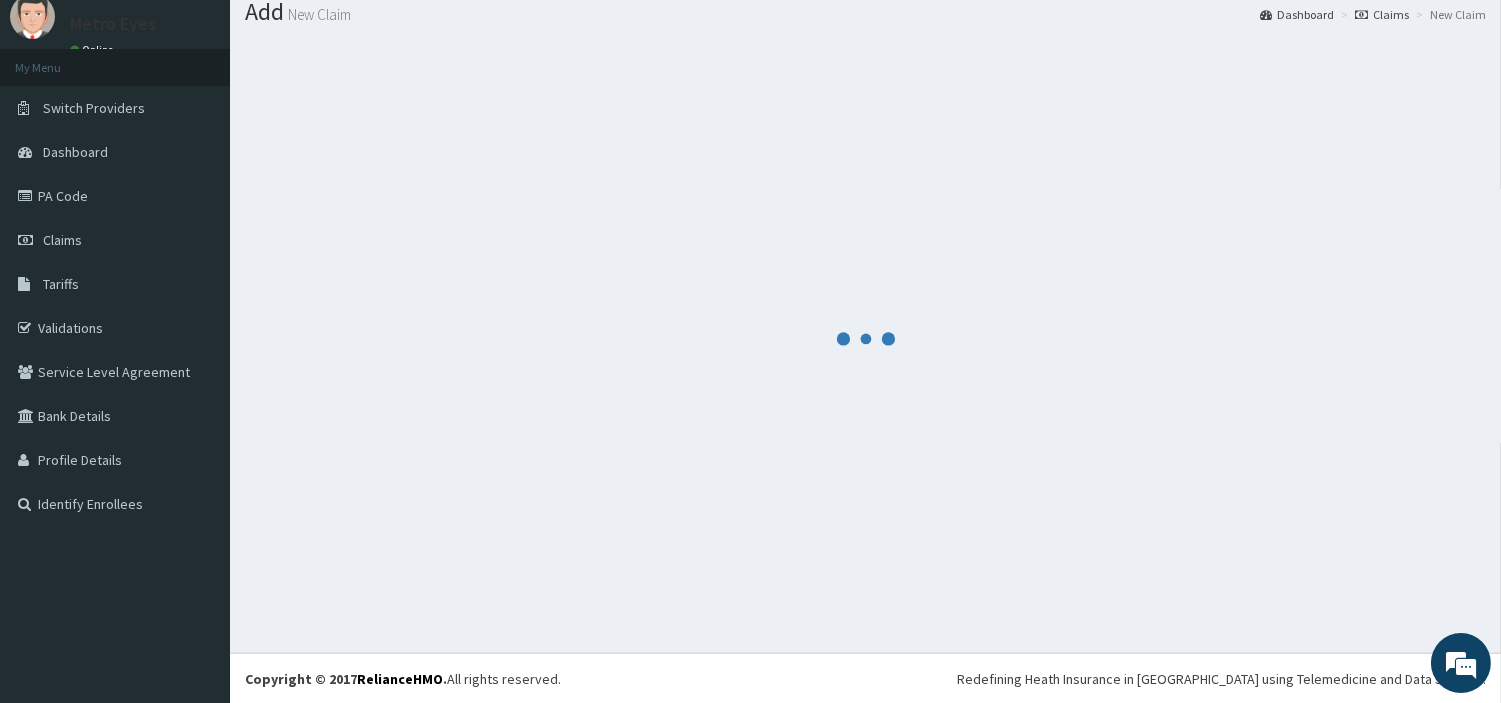 scroll, scrollTop: 920, scrollLeft: 0, axis: vertical 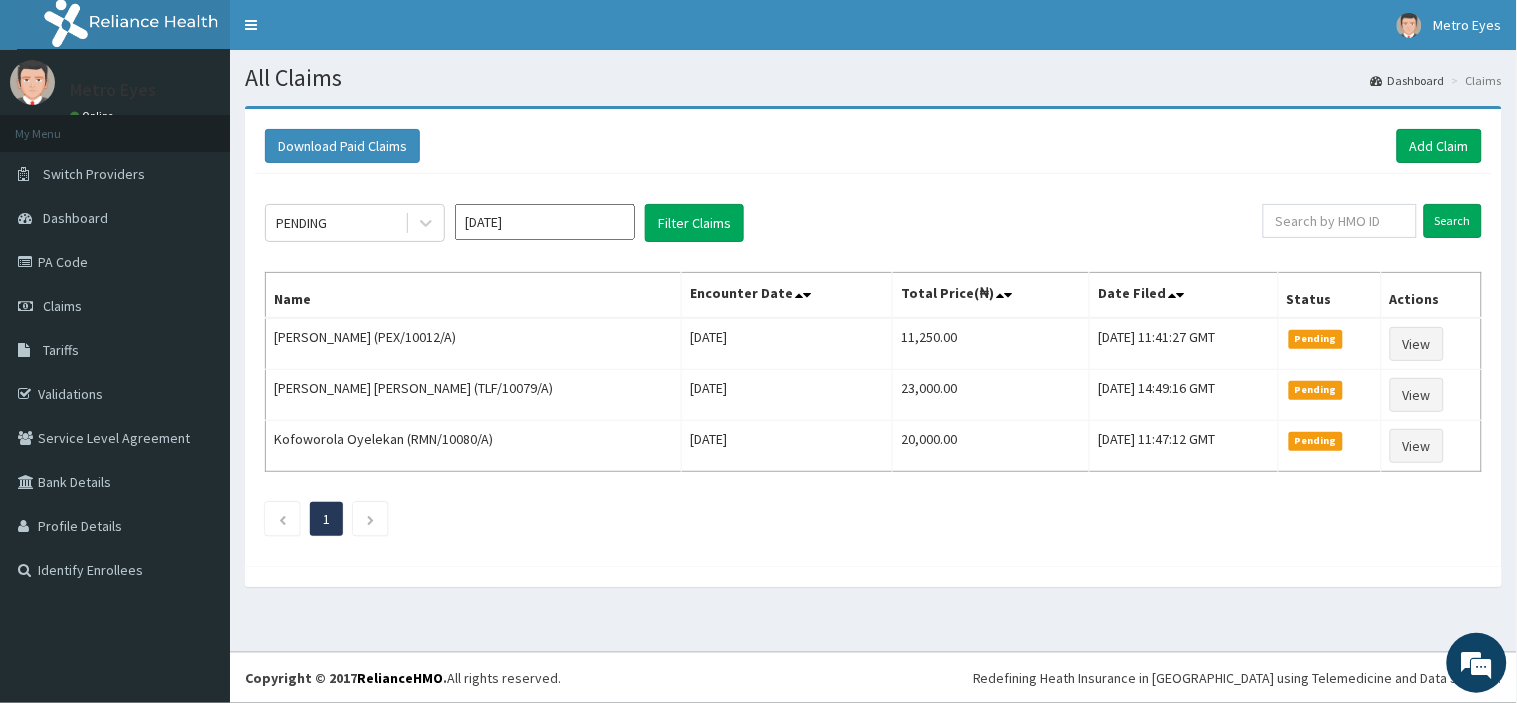 click on "PENDING [DATE] Filter Claims Search Name Encounter Date Total Price(₦) Date Filed Status Actions  [PERSON_NAME] (PEX/10012/A) [DATE] 11,250.00 [DATE] 11:41:27 GMT Pending View OLATUNJI [PERSON_NAME] (TLF/10079/A) [DATE] 23,000.00 [DATE] 14:49:16 GMT Pending View Kofoworola Oyelekan (RMN/10080/A) [DATE] 20,000.00 [DATE] 11:47:12 GMT Pending View 1" 